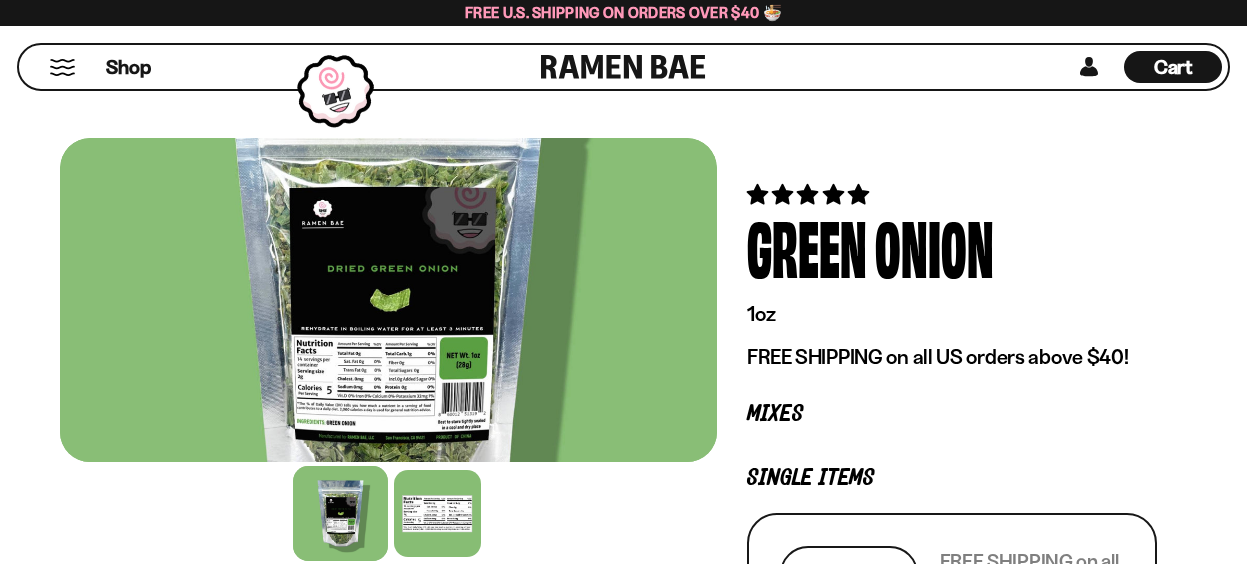scroll, scrollTop: 259, scrollLeft: 0, axis: vertical 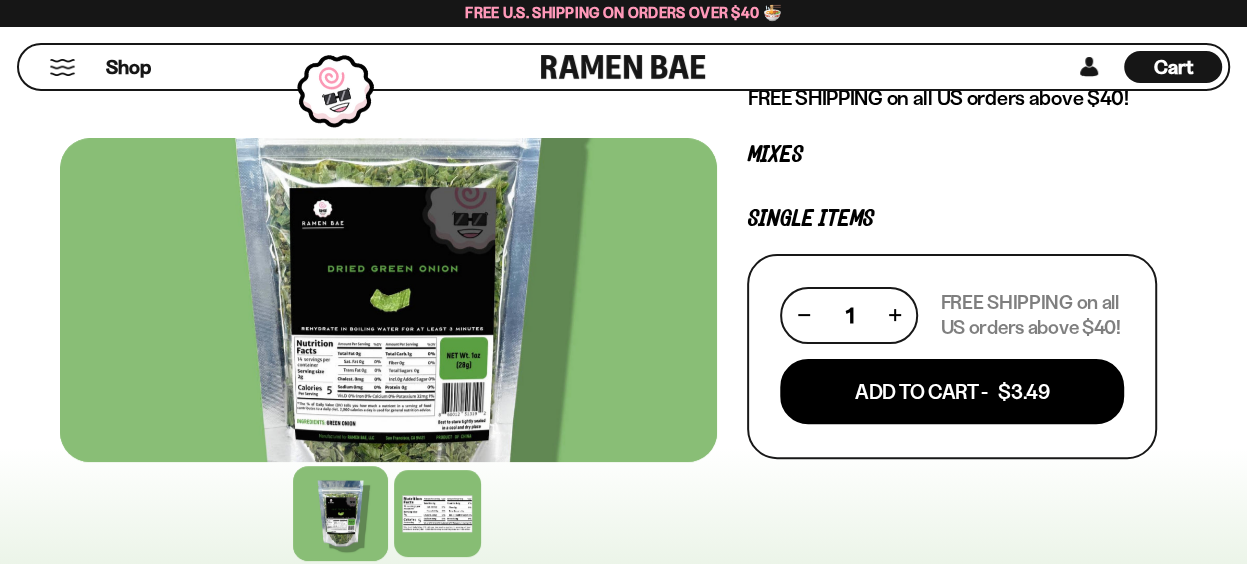 click at bounding box center [894, 315] 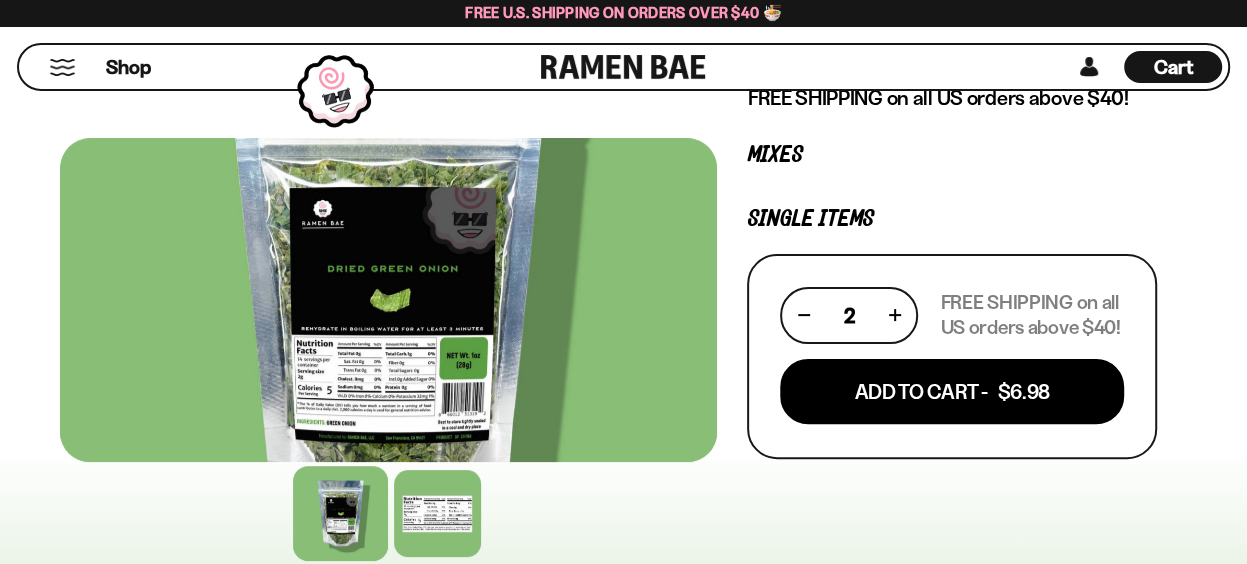 scroll, scrollTop: 259, scrollLeft: 0, axis: vertical 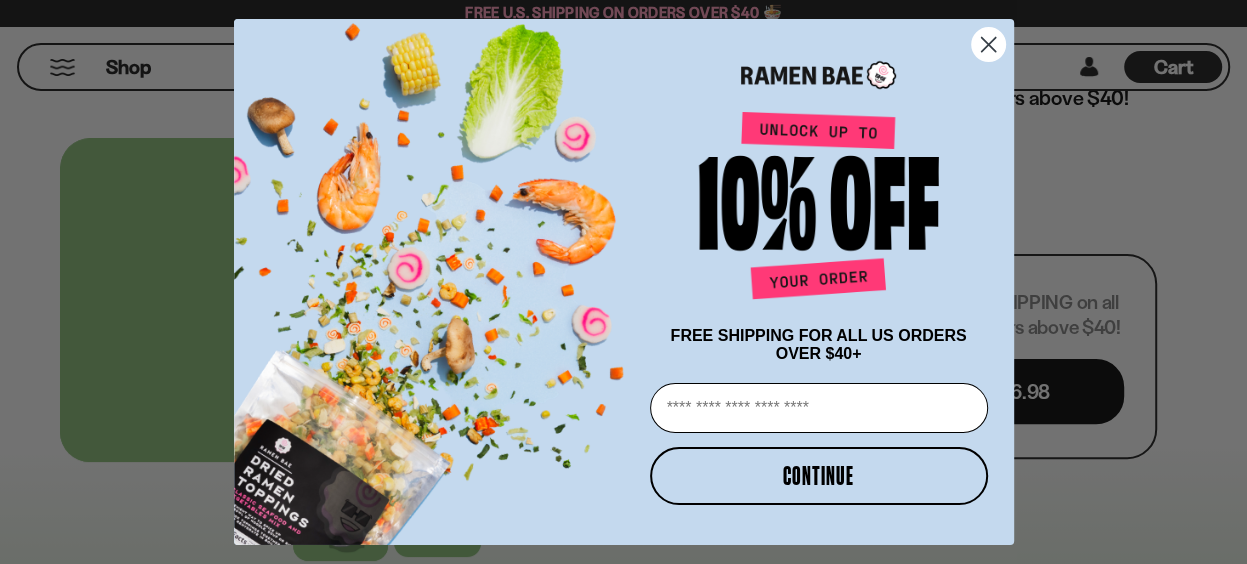 click 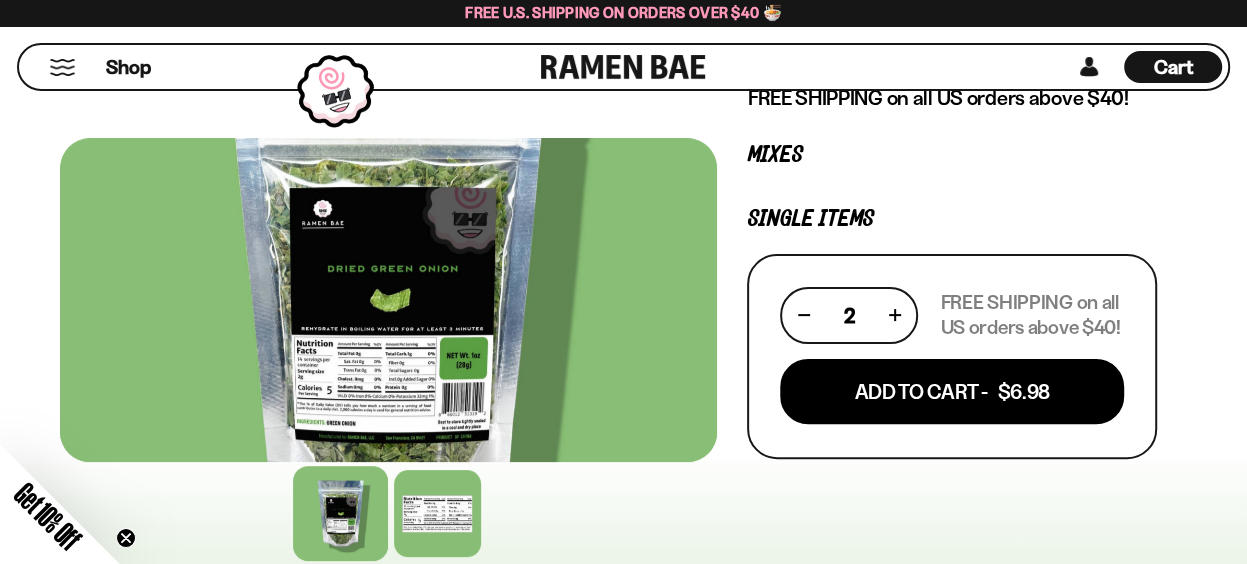 click at bounding box center (894, 315) 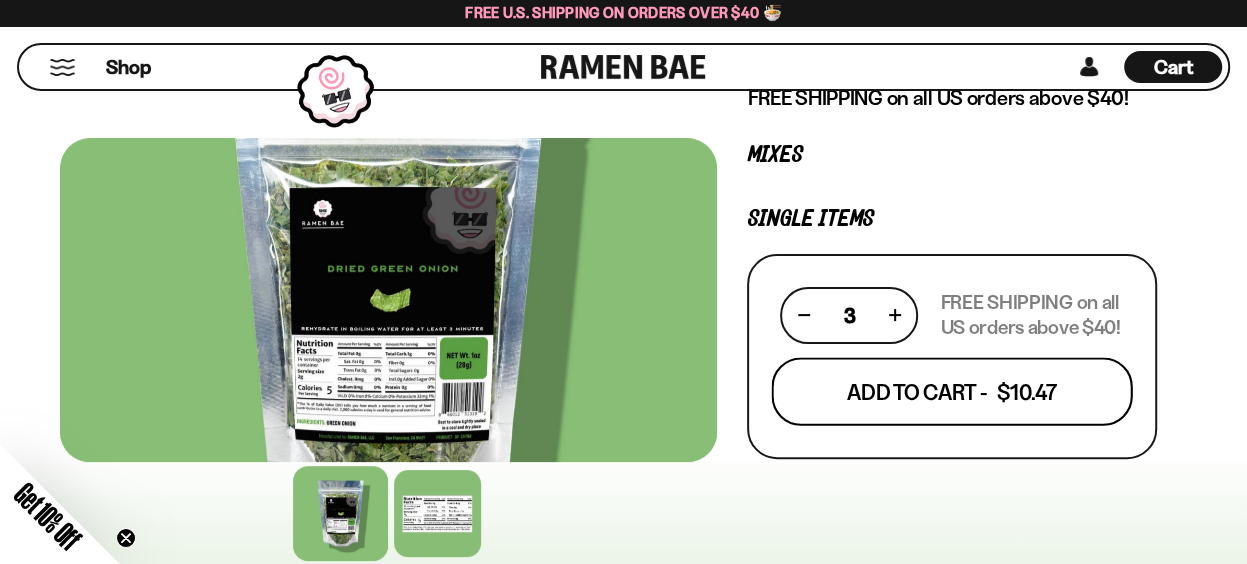 click on "Add To Cart -
$10.47" at bounding box center [952, 391] 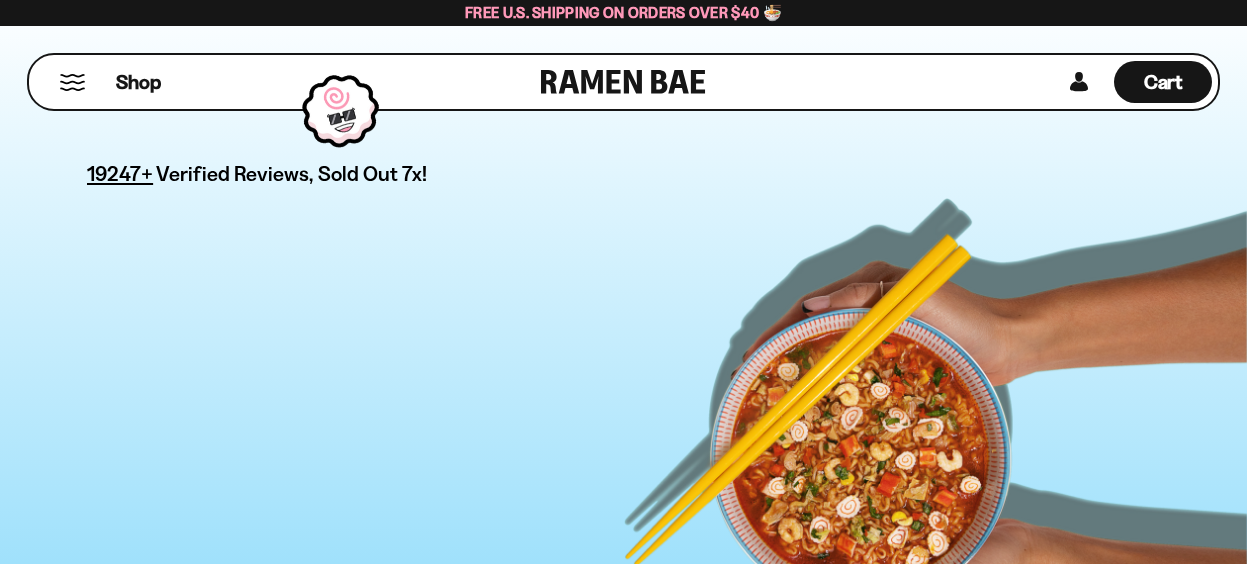 scroll, scrollTop: 0, scrollLeft: 0, axis: both 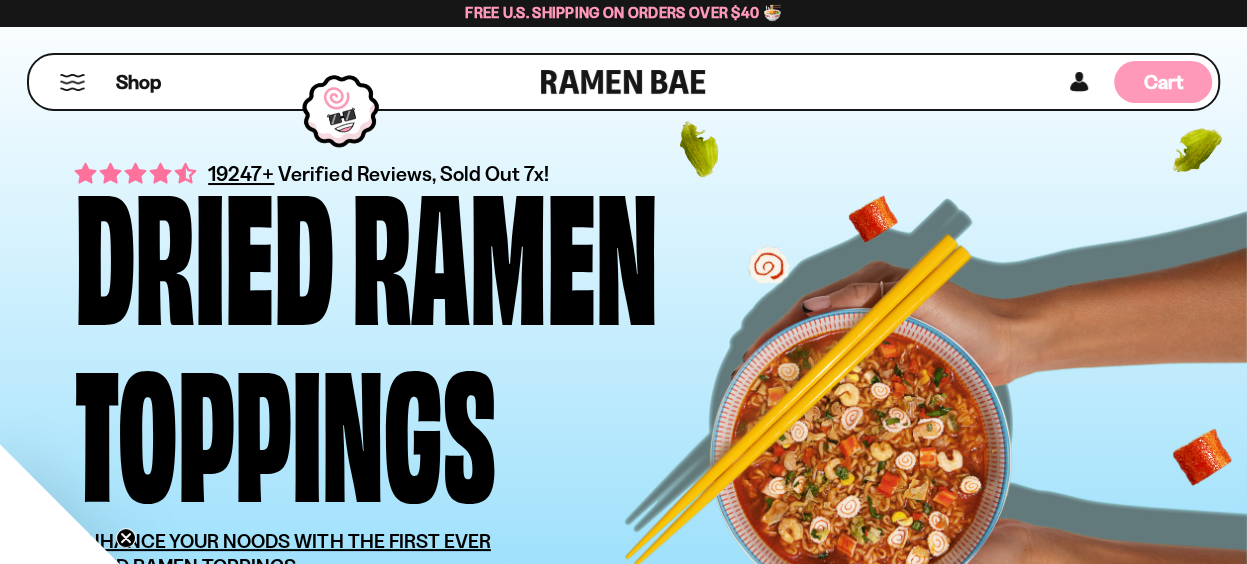 click on "Cart" at bounding box center (1163, 82) 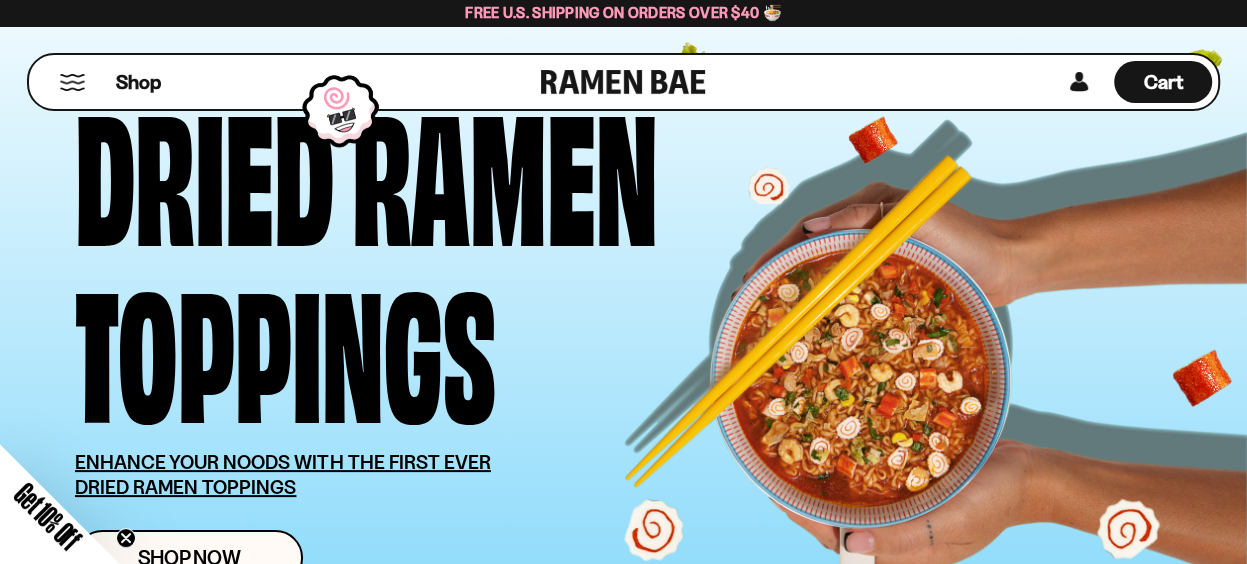 scroll, scrollTop: 0, scrollLeft: 0, axis: both 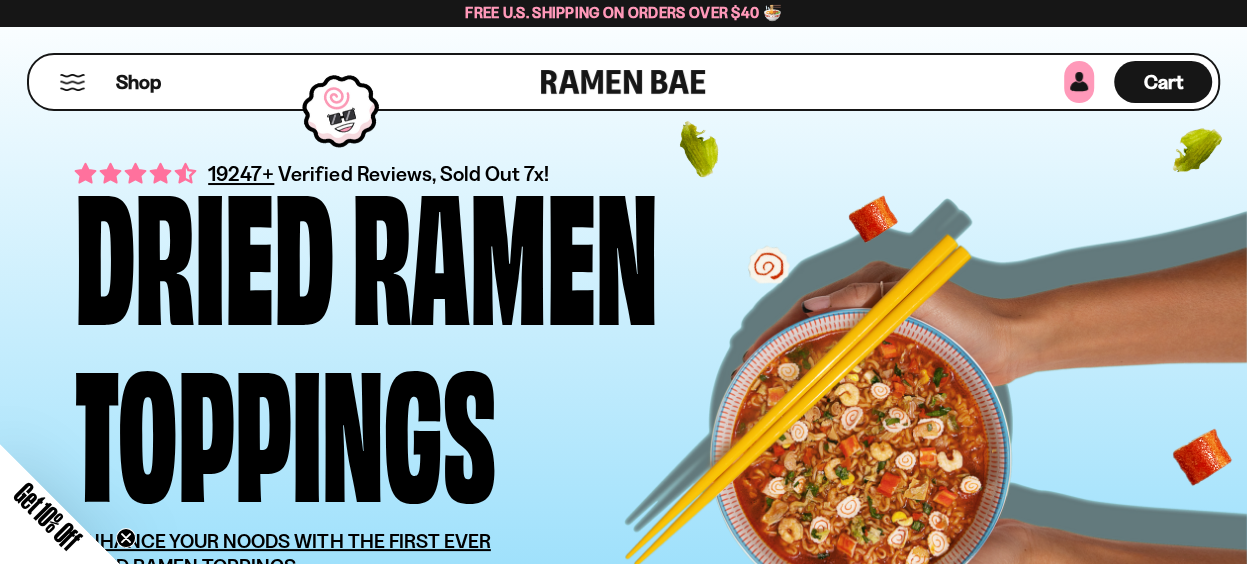 click at bounding box center (1079, 82) 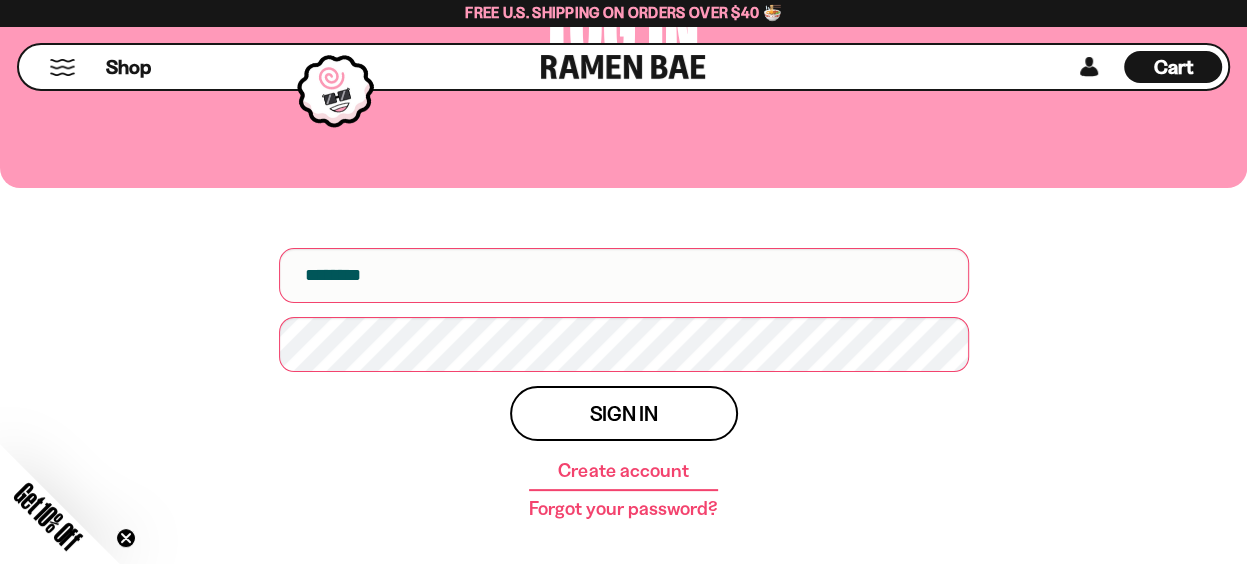 scroll, scrollTop: 174, scrollLeft: 0, axis: vertical 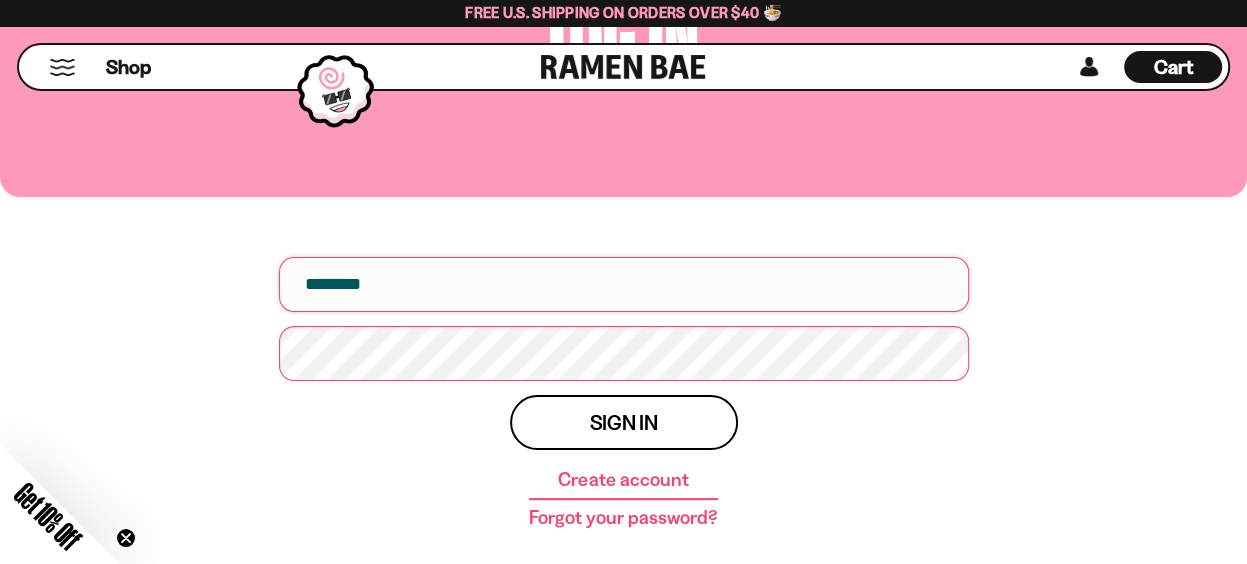 click at bounding box center (624, 284) 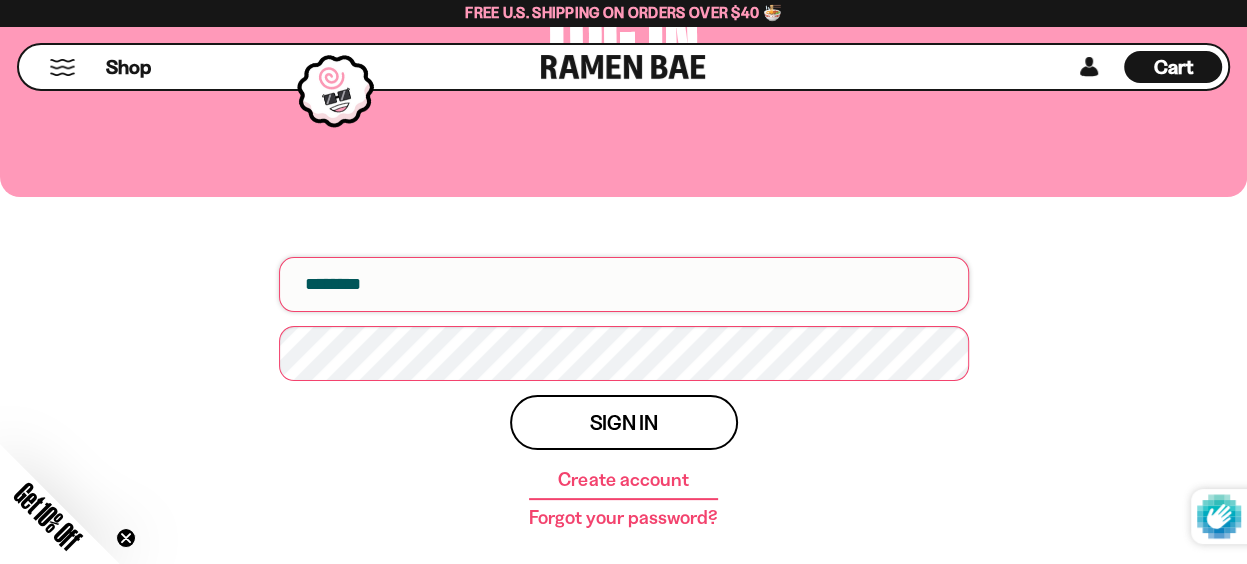 type on "**********" 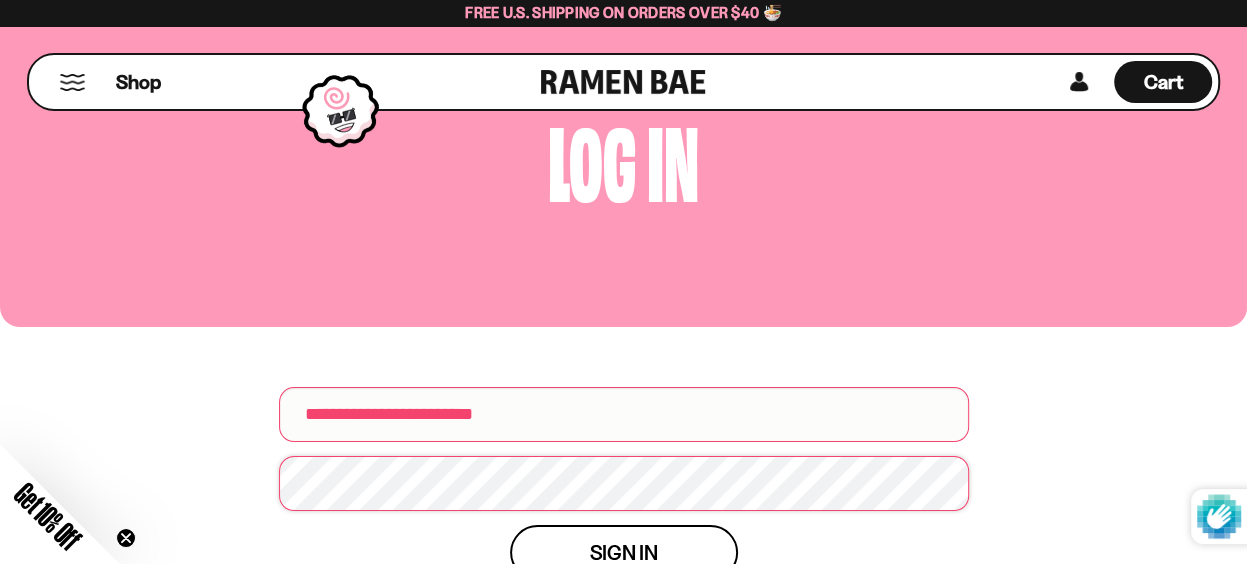 scroll, scrollTop: 0, scrollLeft: 0, axis: both 